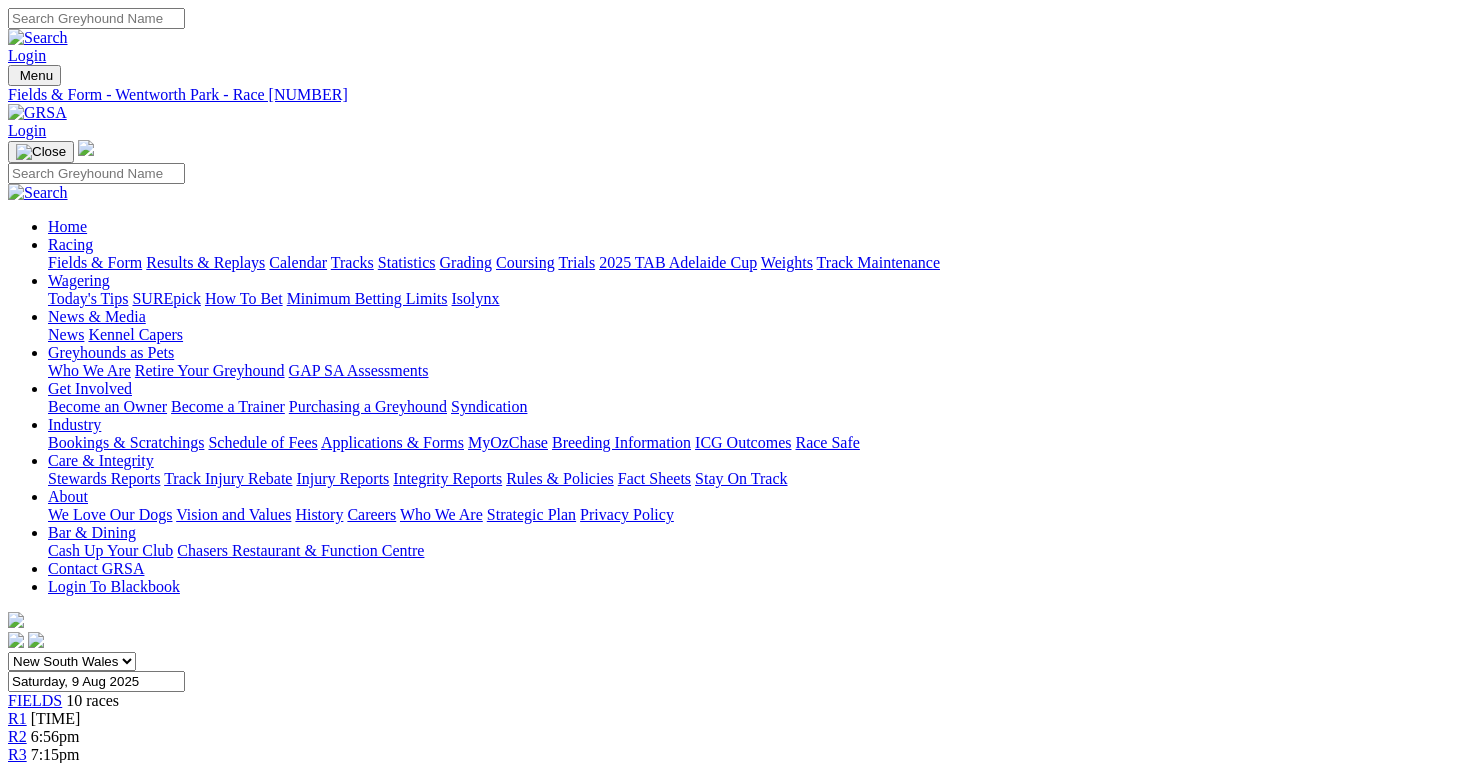 scroll, scrollTop: 0, scrollLeft: 0, axis: both 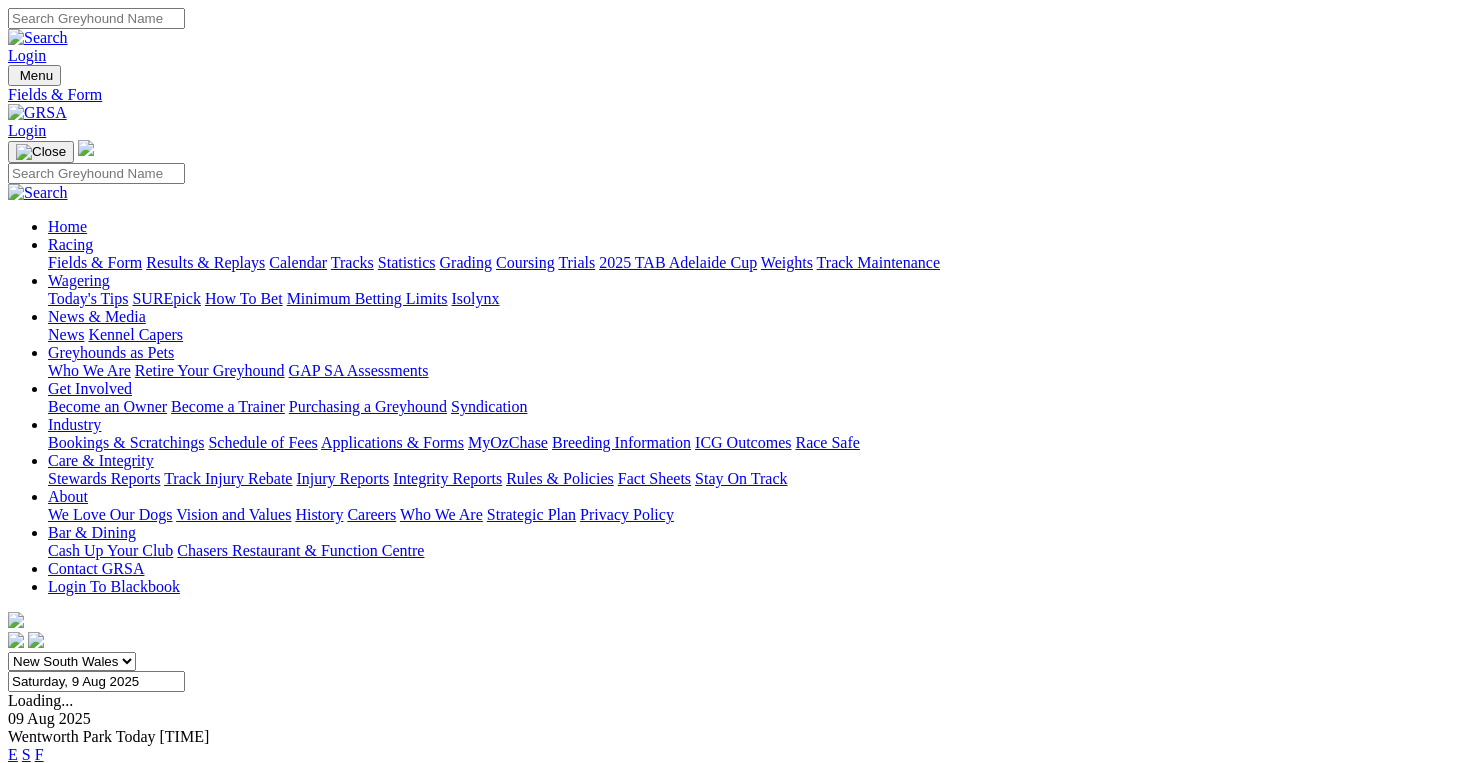 click on "E" at bounding box center (13, 790) 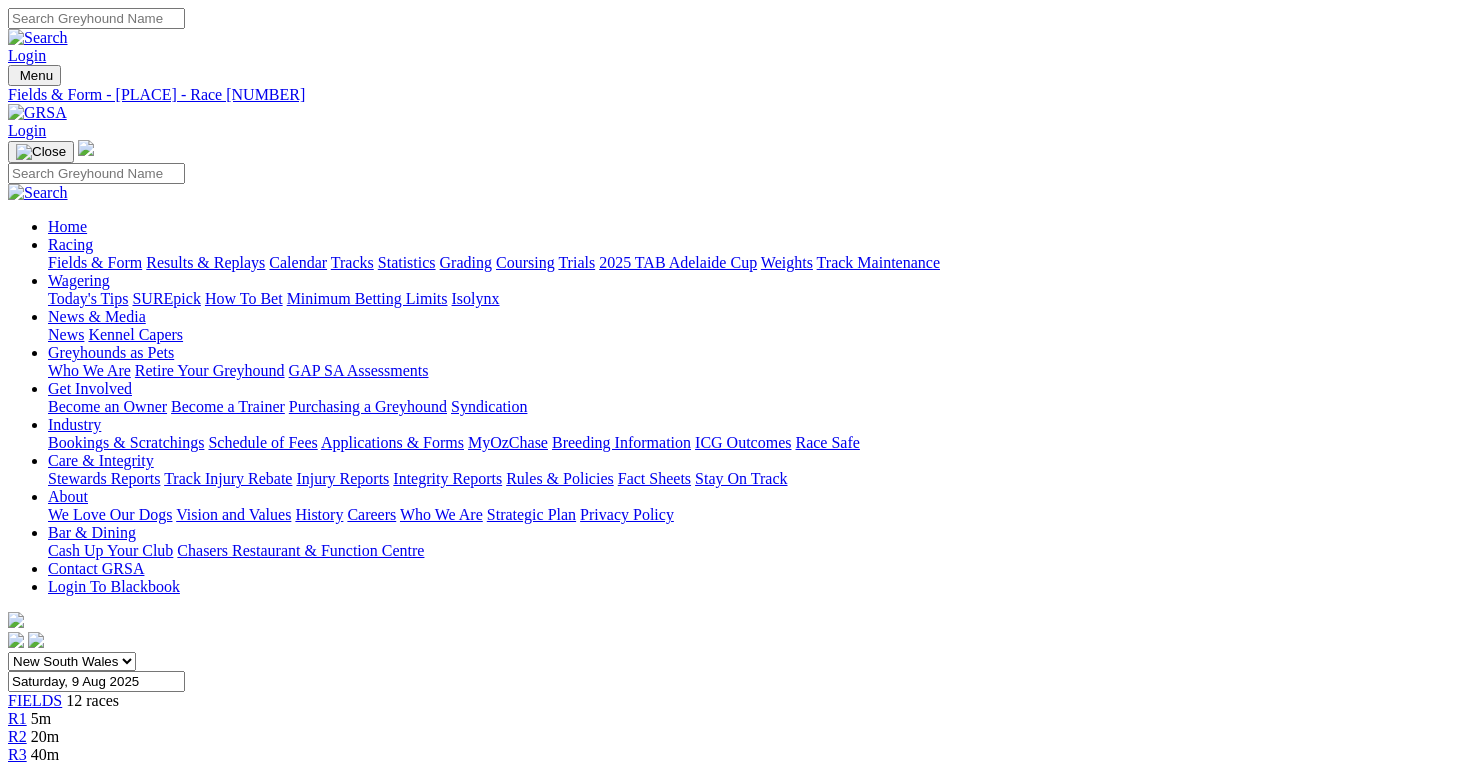 scroll, scrollTop: 0, scrollLeft: 0, axis: both 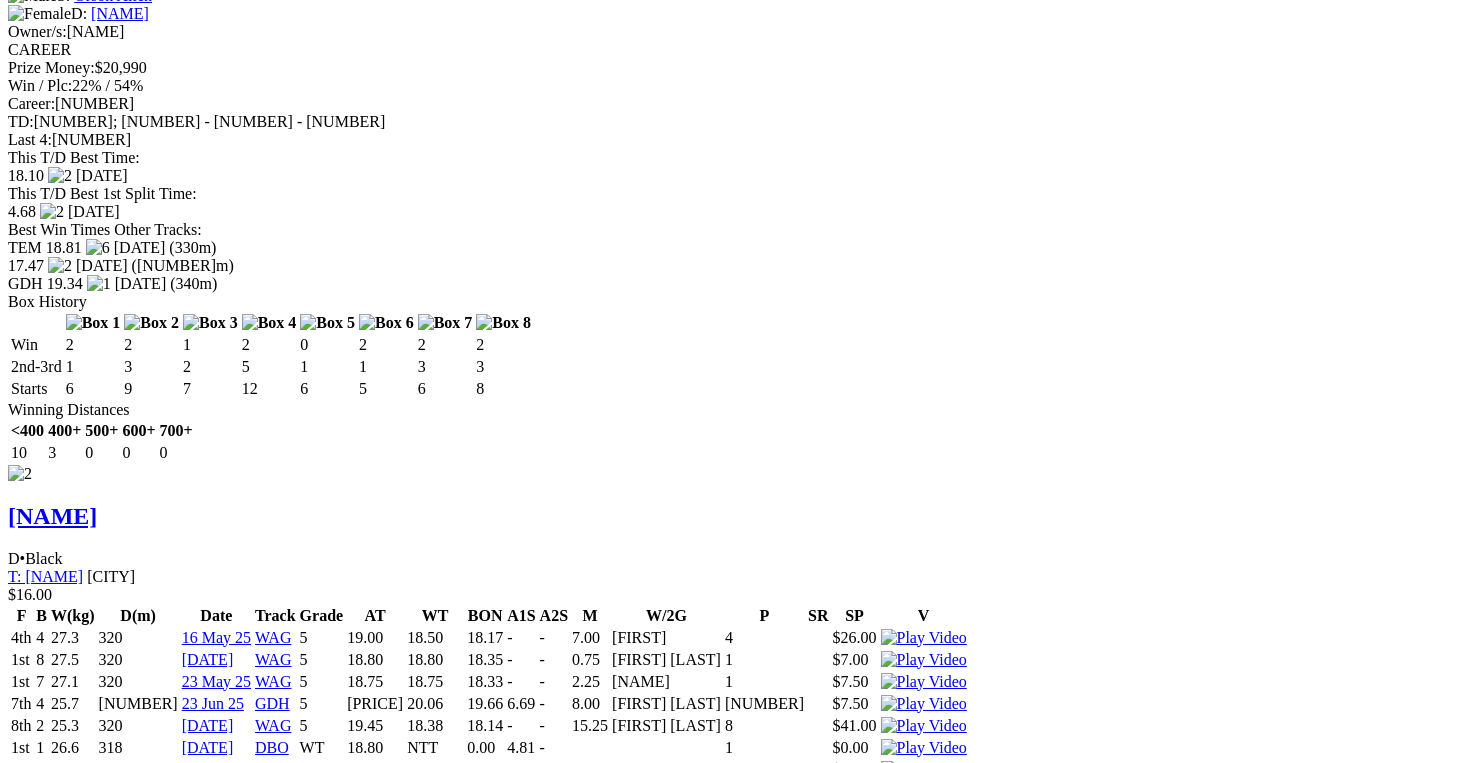 click at bounding box center (874, 6424) 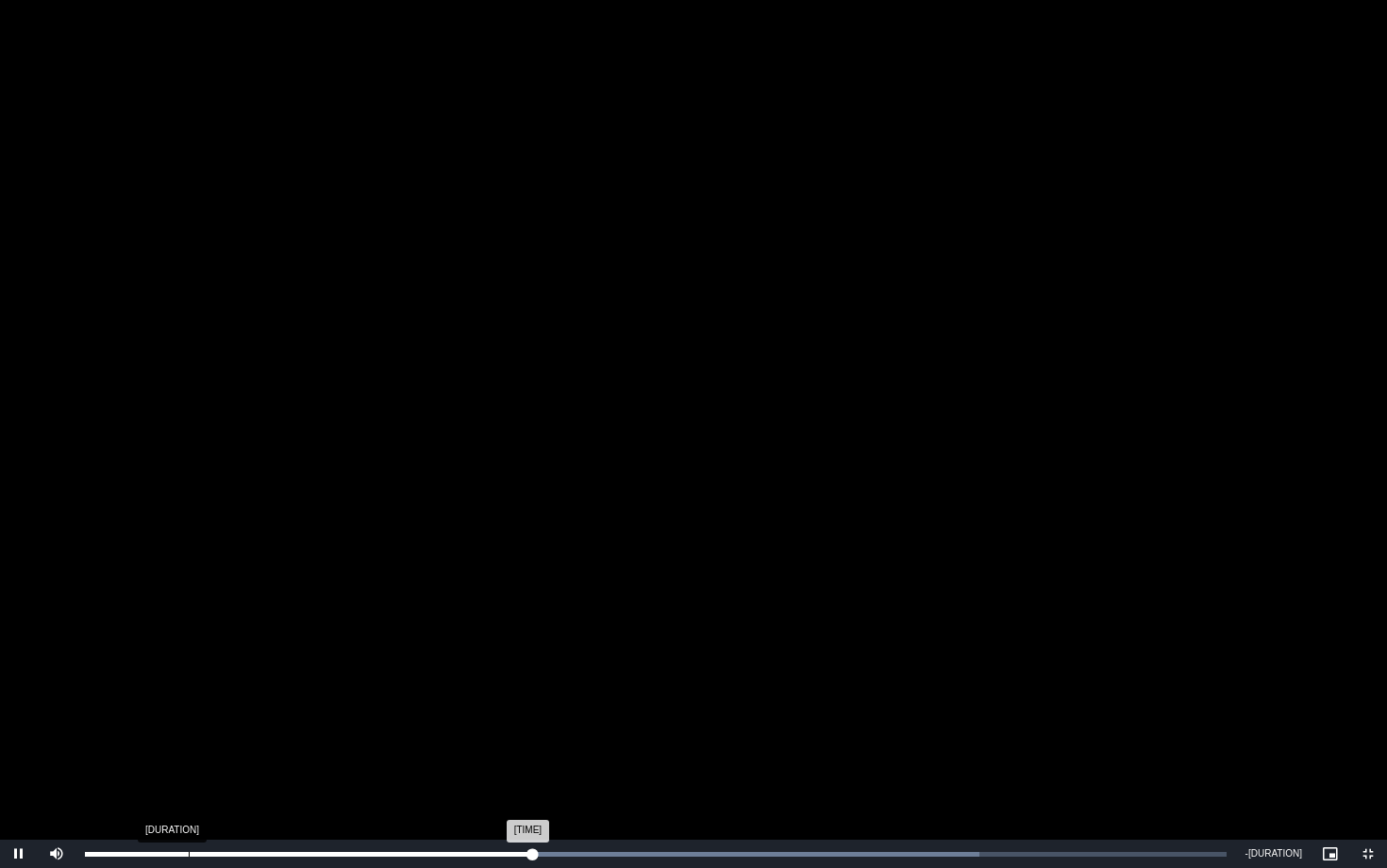click on "Loaded :  78.40% 0:10 0:45" at bounding box center [656, 854] 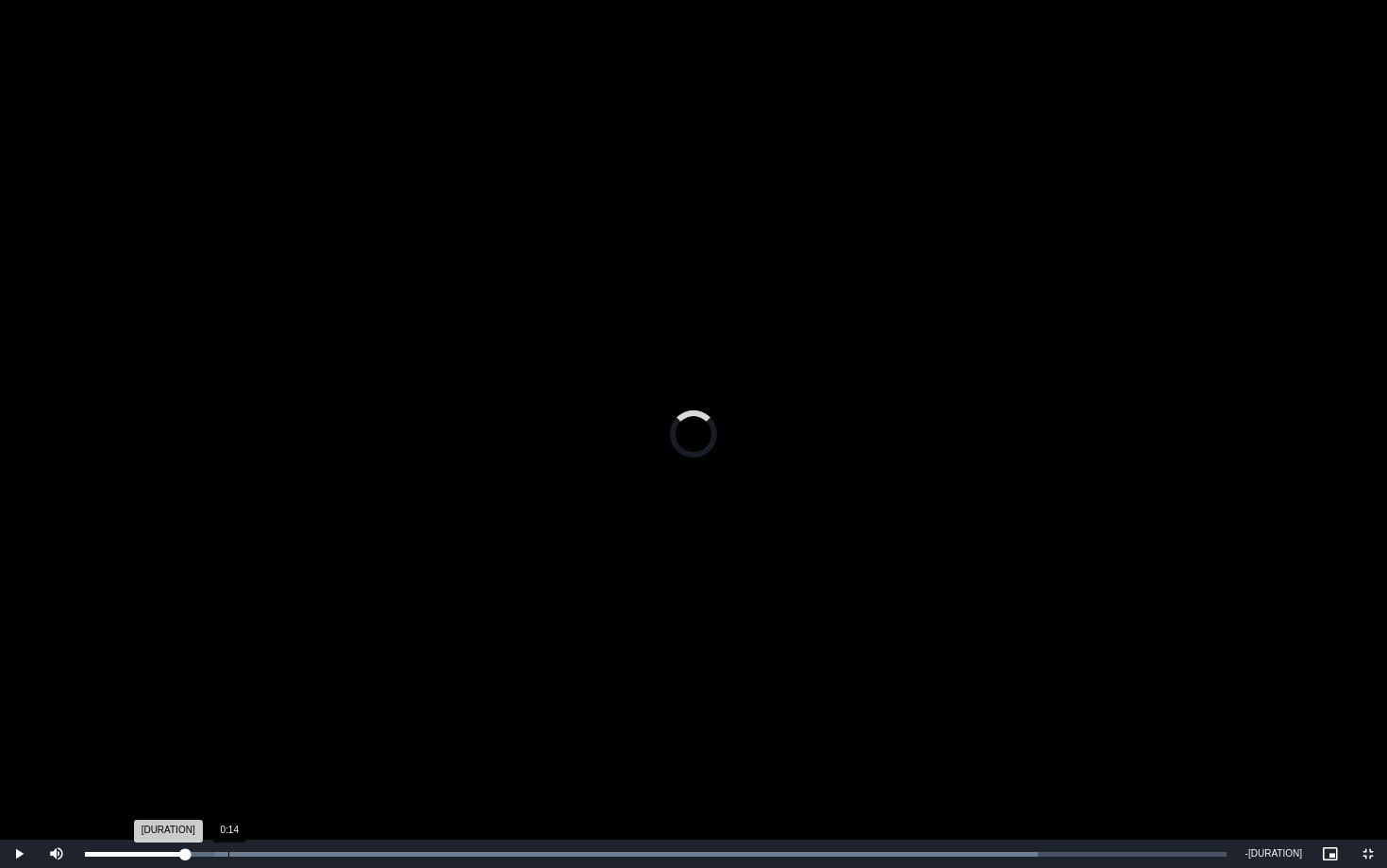 click on "Loaded :  83.50% 0:14 0:10" at bounding box center (656, 854) 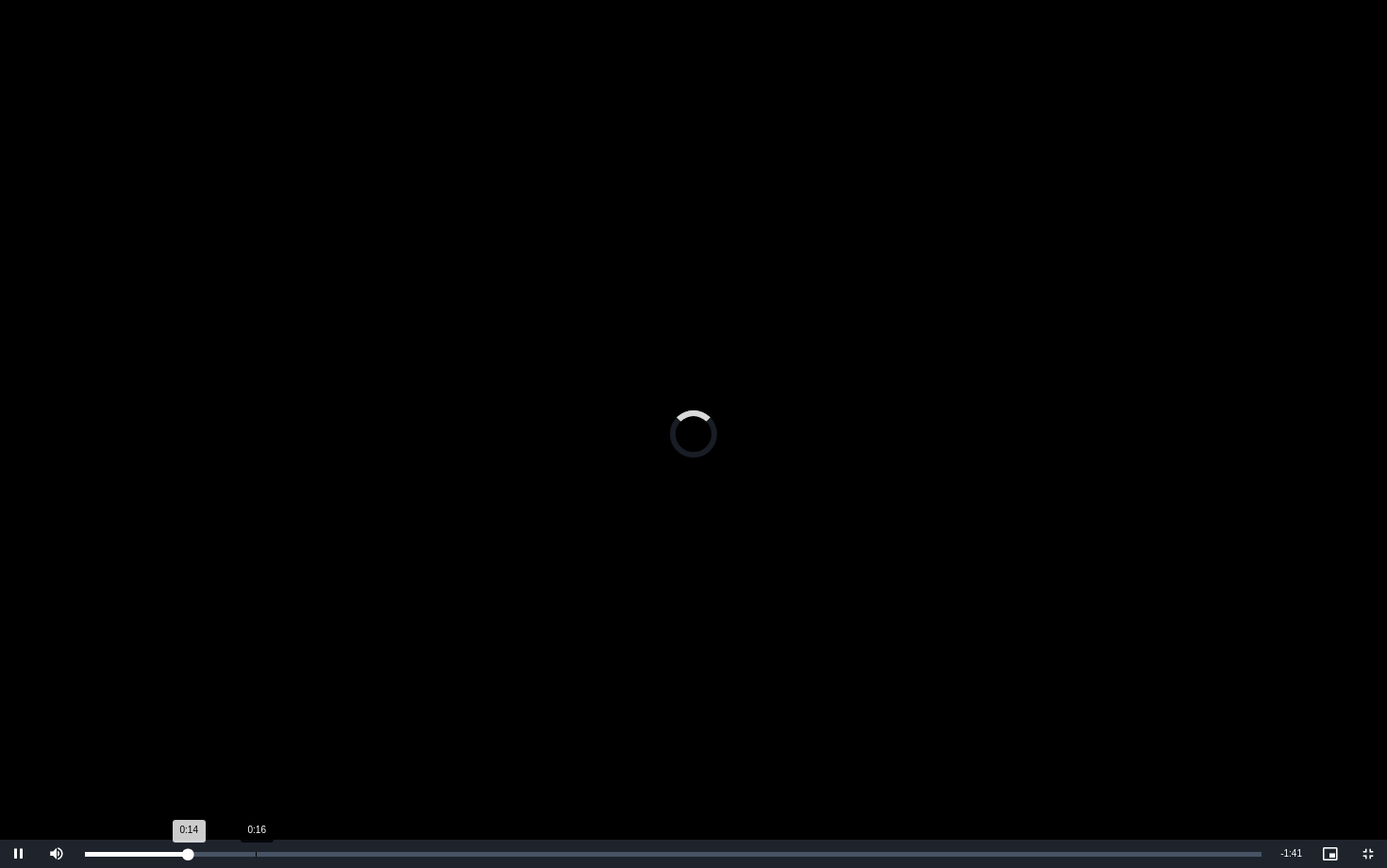 click on "Loaded :  0.00% 0:16 0:14" at bounding box center [673, 854] 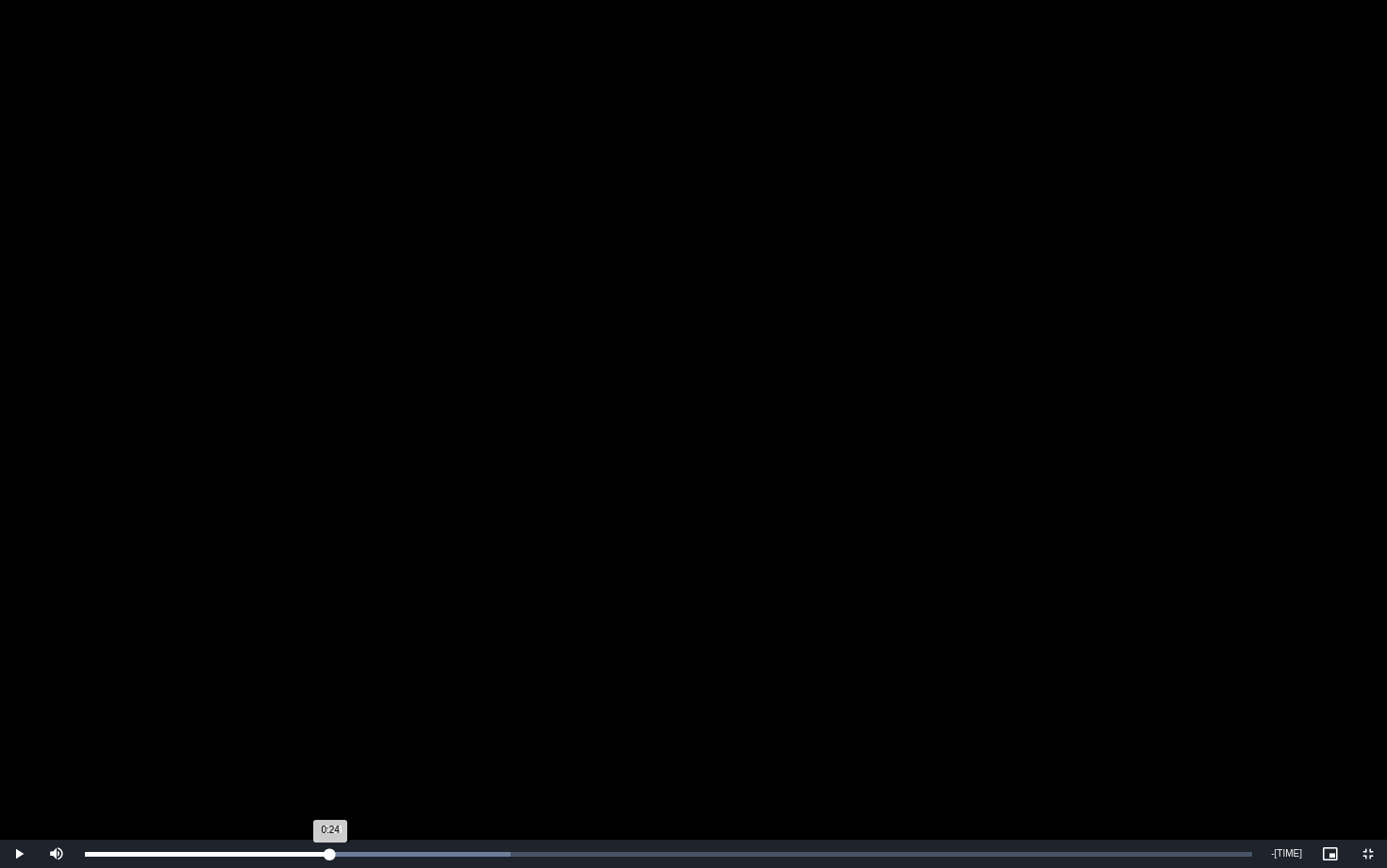 click on "Loaded :  36.47% 0:24 0:24" at bounding box center (668, 854) 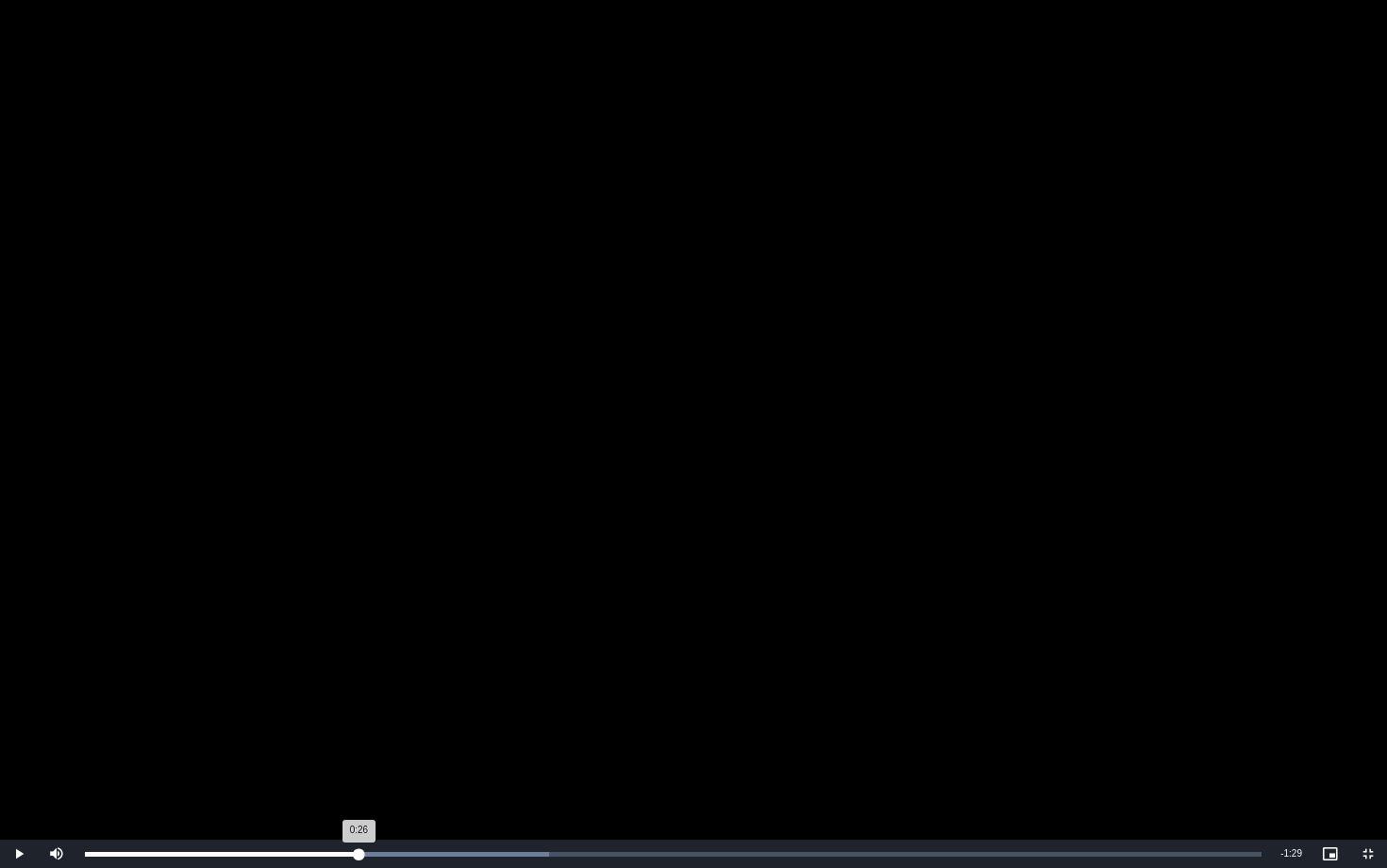 click on "Loaded :  39.46% 0:26 0:26" at bounding box center (673, 854) 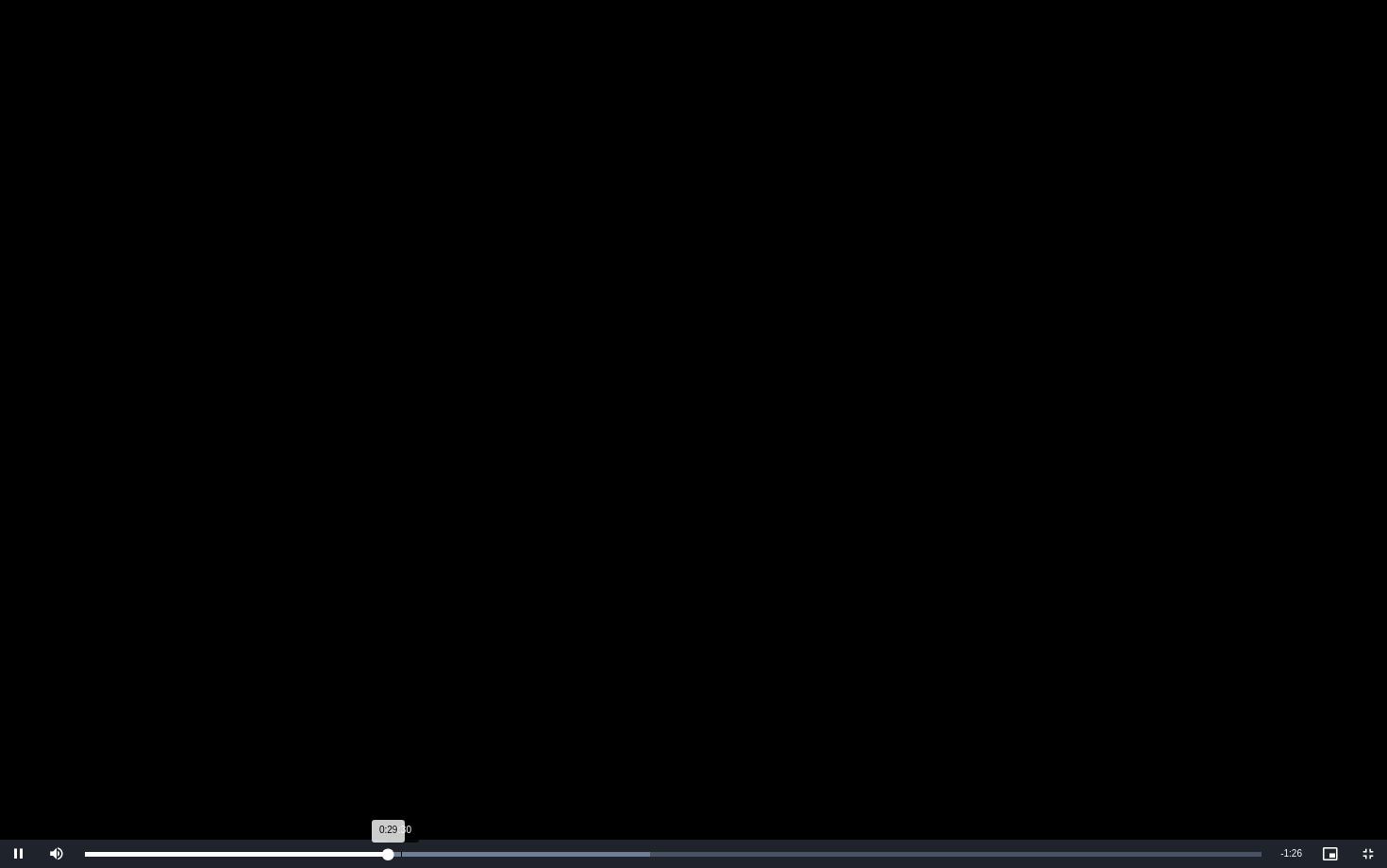 click on "Loaded :  47.99% 0:30 0:29" at bounding box center [673, 854] 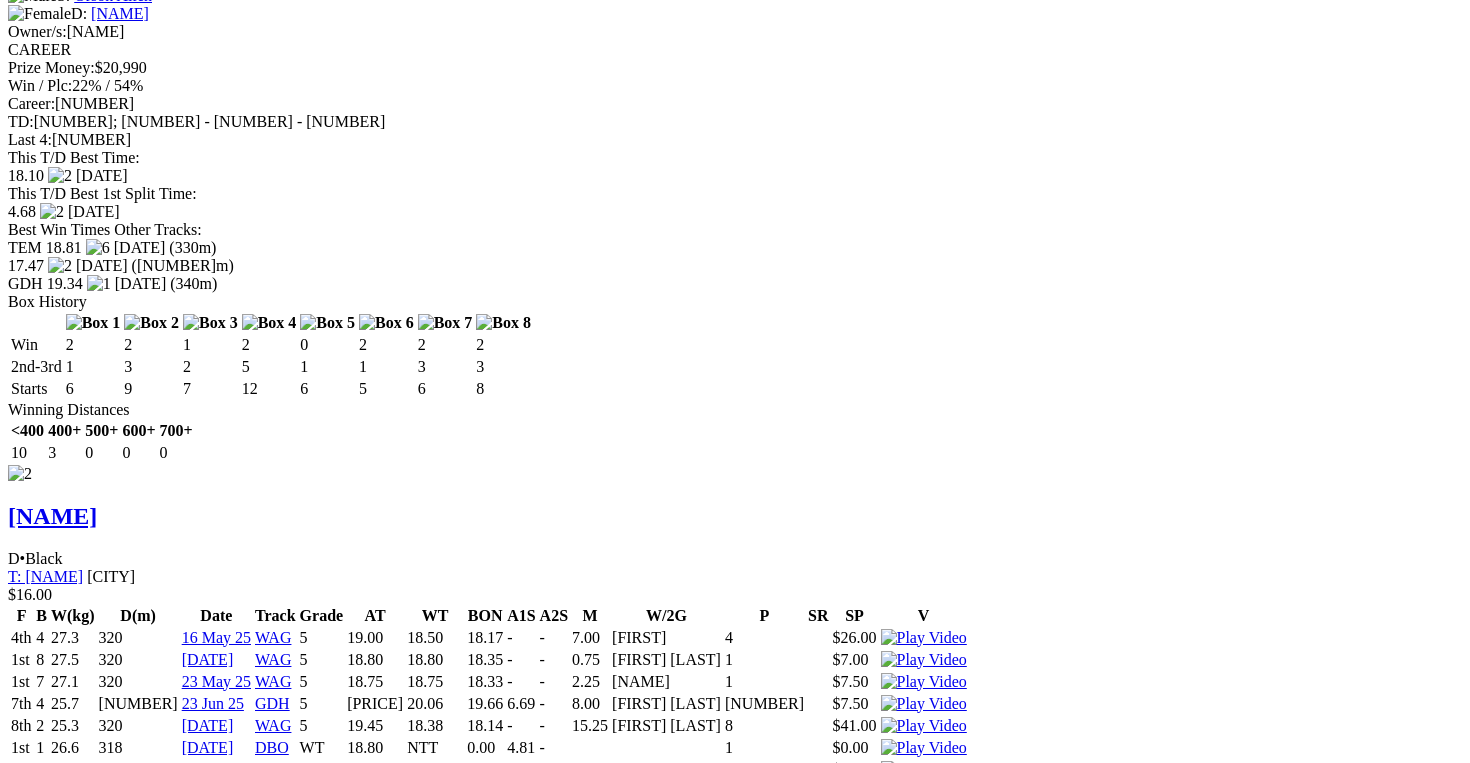 click at bounding box center [16, 34210] 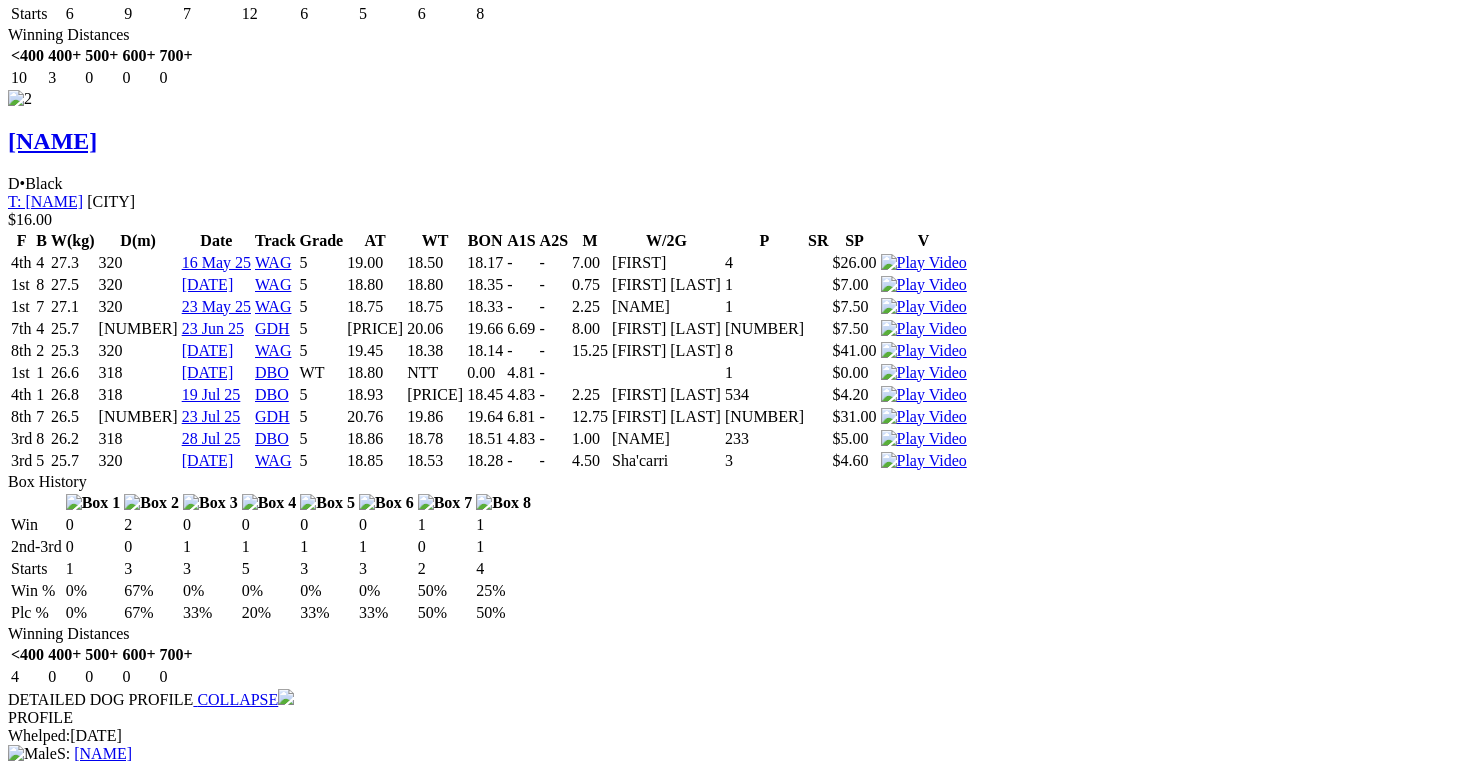 scroll, scrollTop: 3287, scrollLeft: 0, axis: vertical 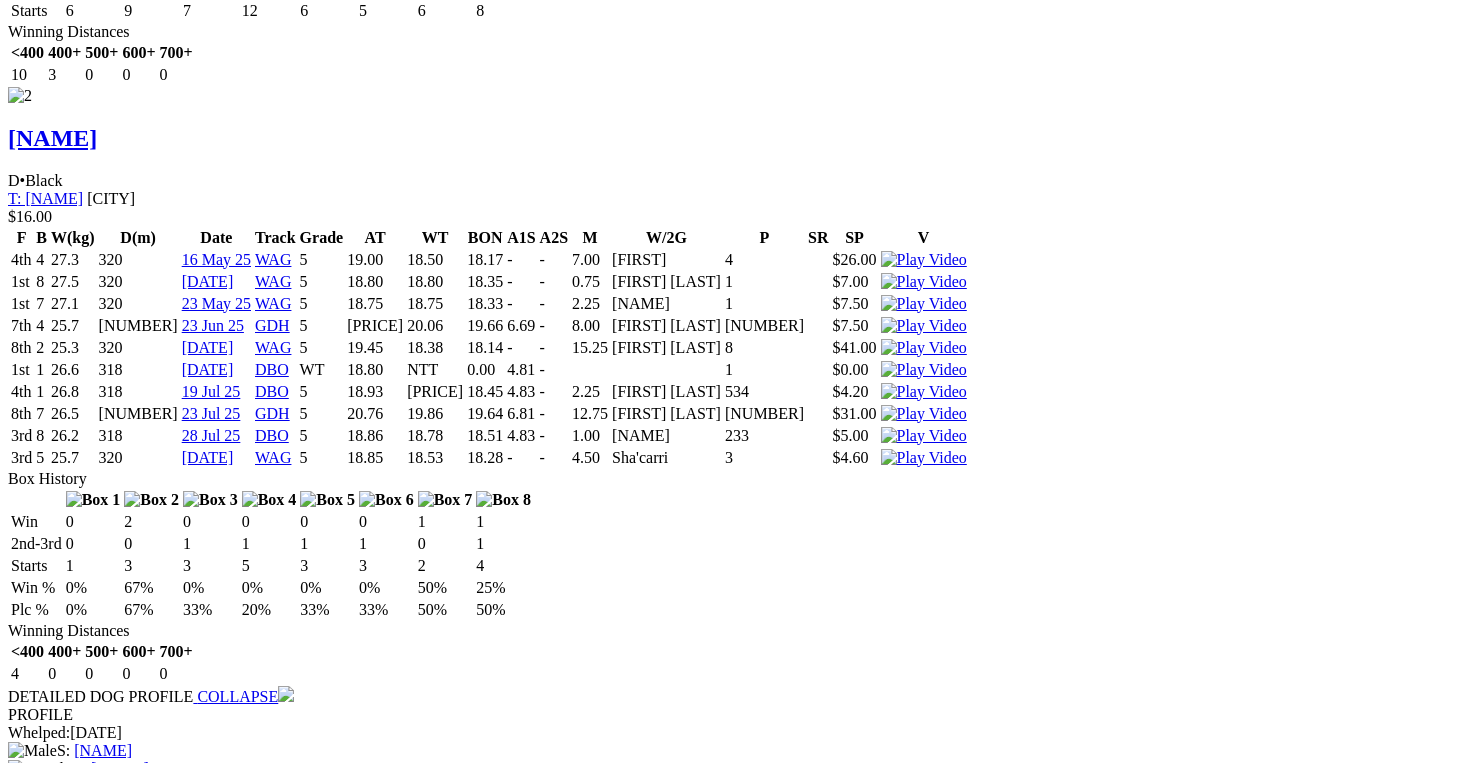 click at bounding box center [865, 7131] 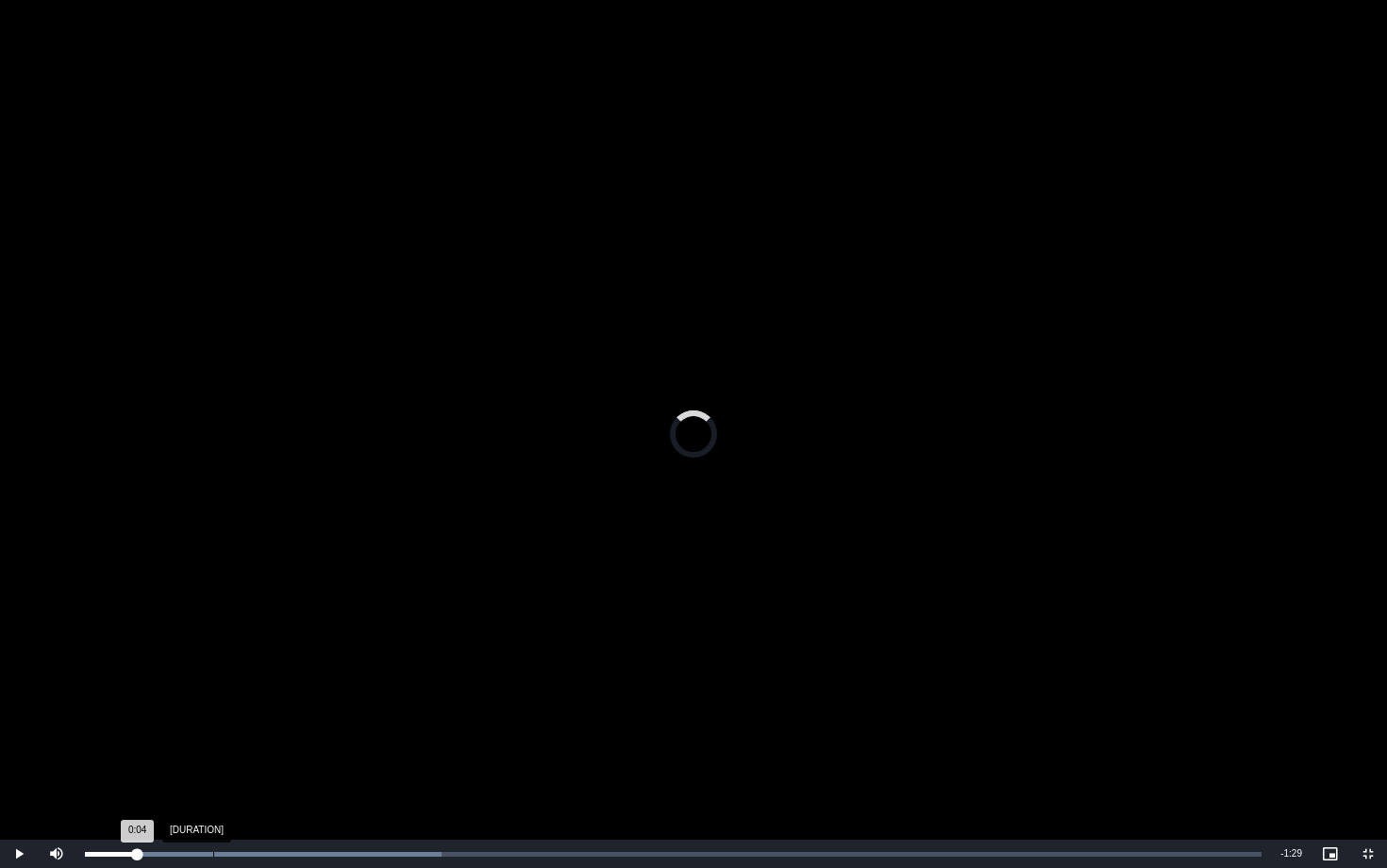 click on "Loaded :  30.27% 0:10 0:04" at bounding box center (673, 854) 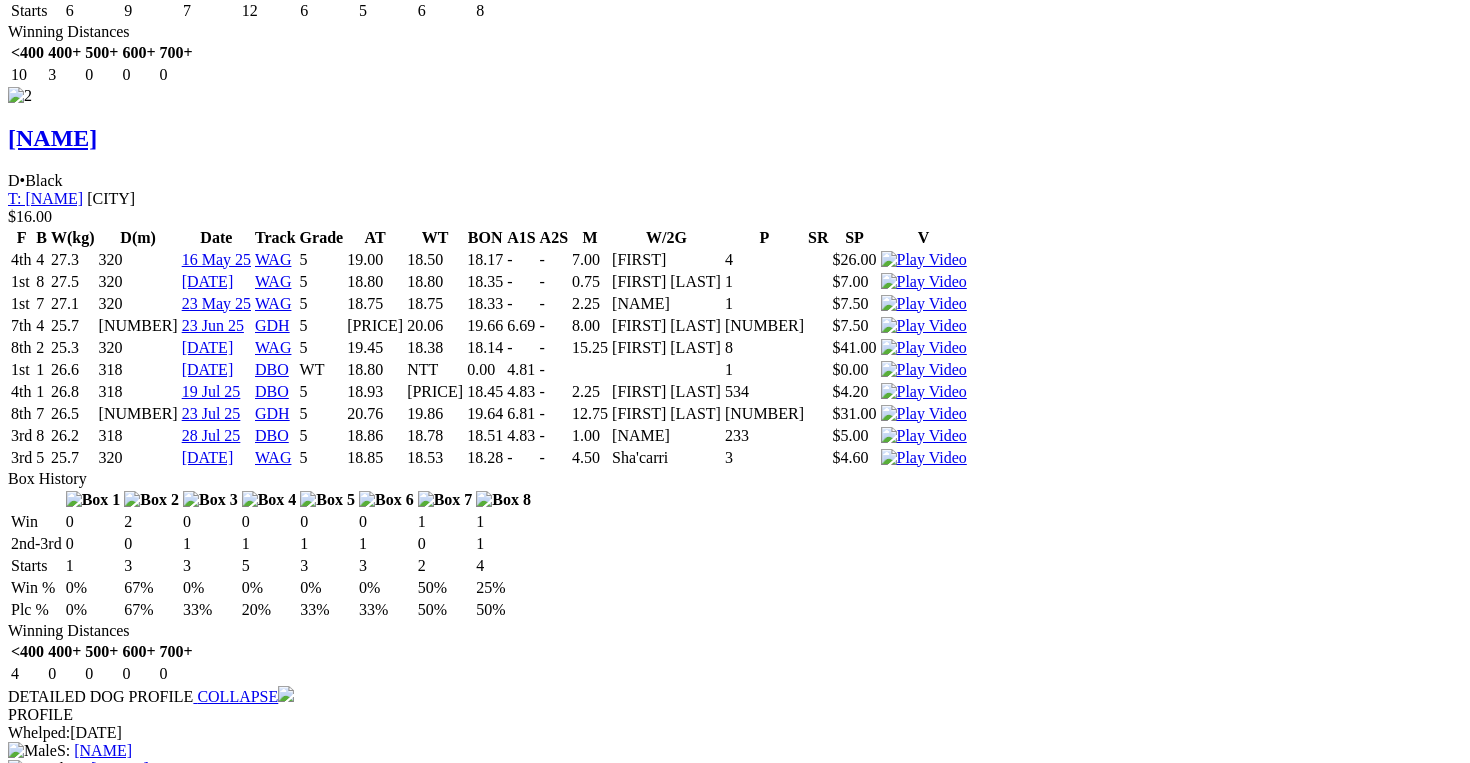 click at bounding box center [16, 33832] 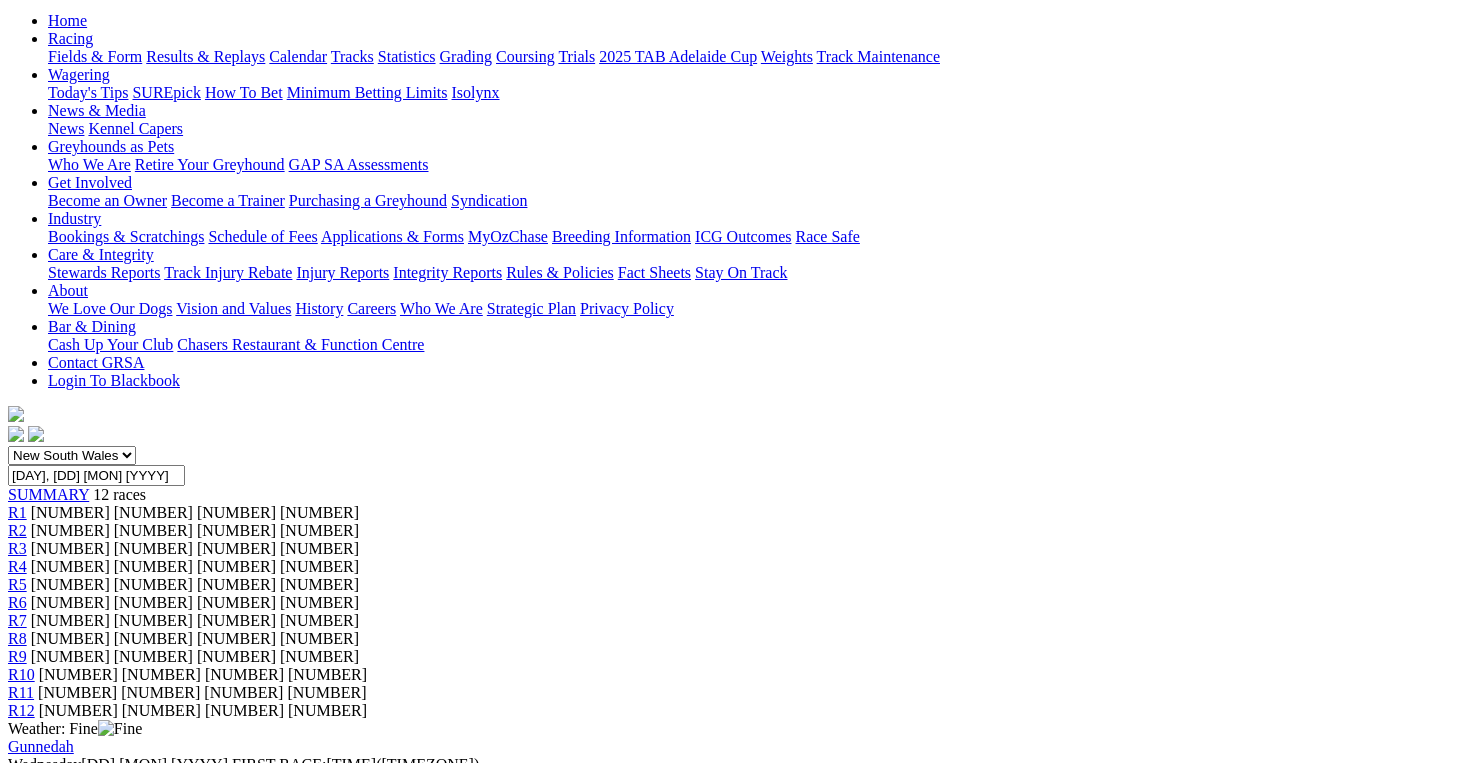 scroll, scrollTop: 214, scrollLeft: 0, axis: vertical 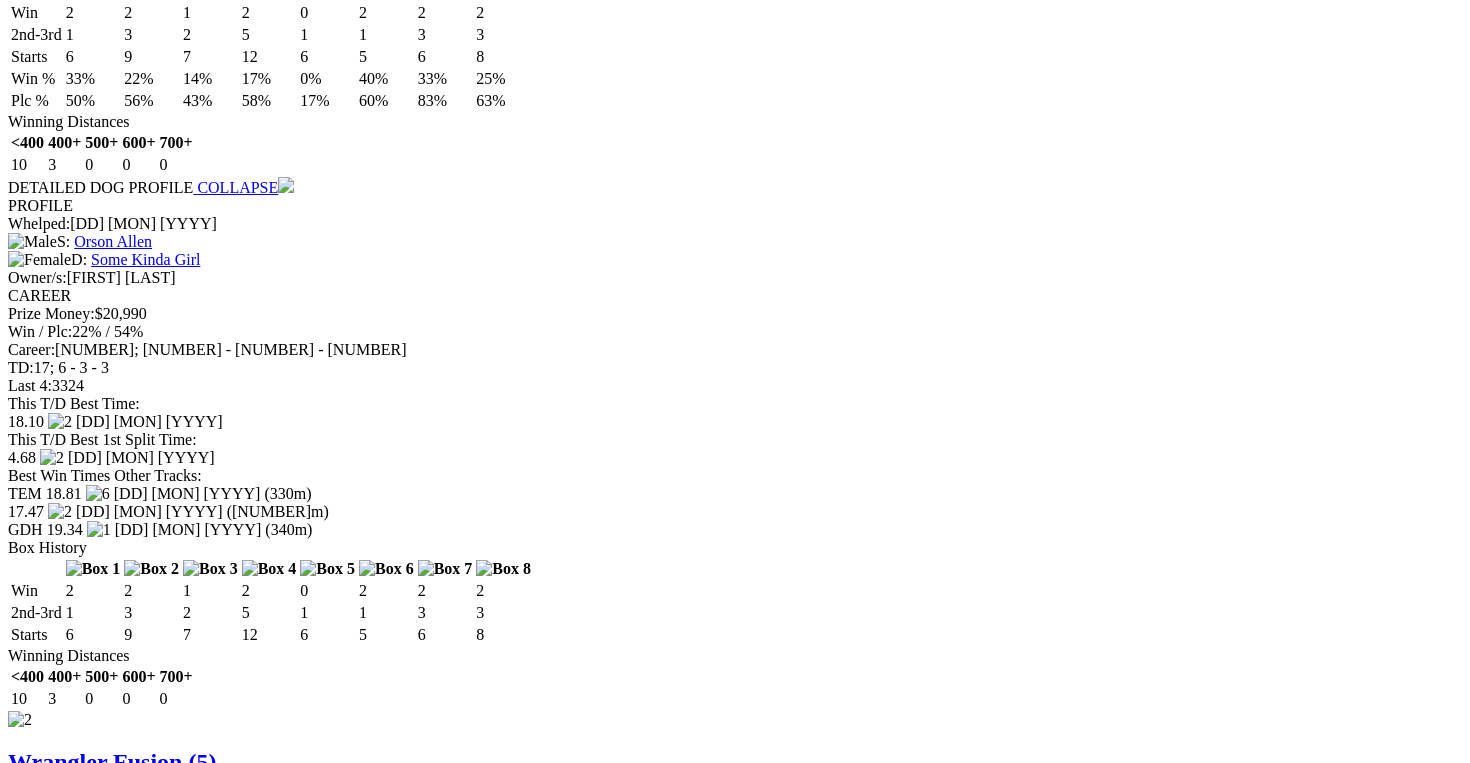 click at bounding box center (845, 6604) 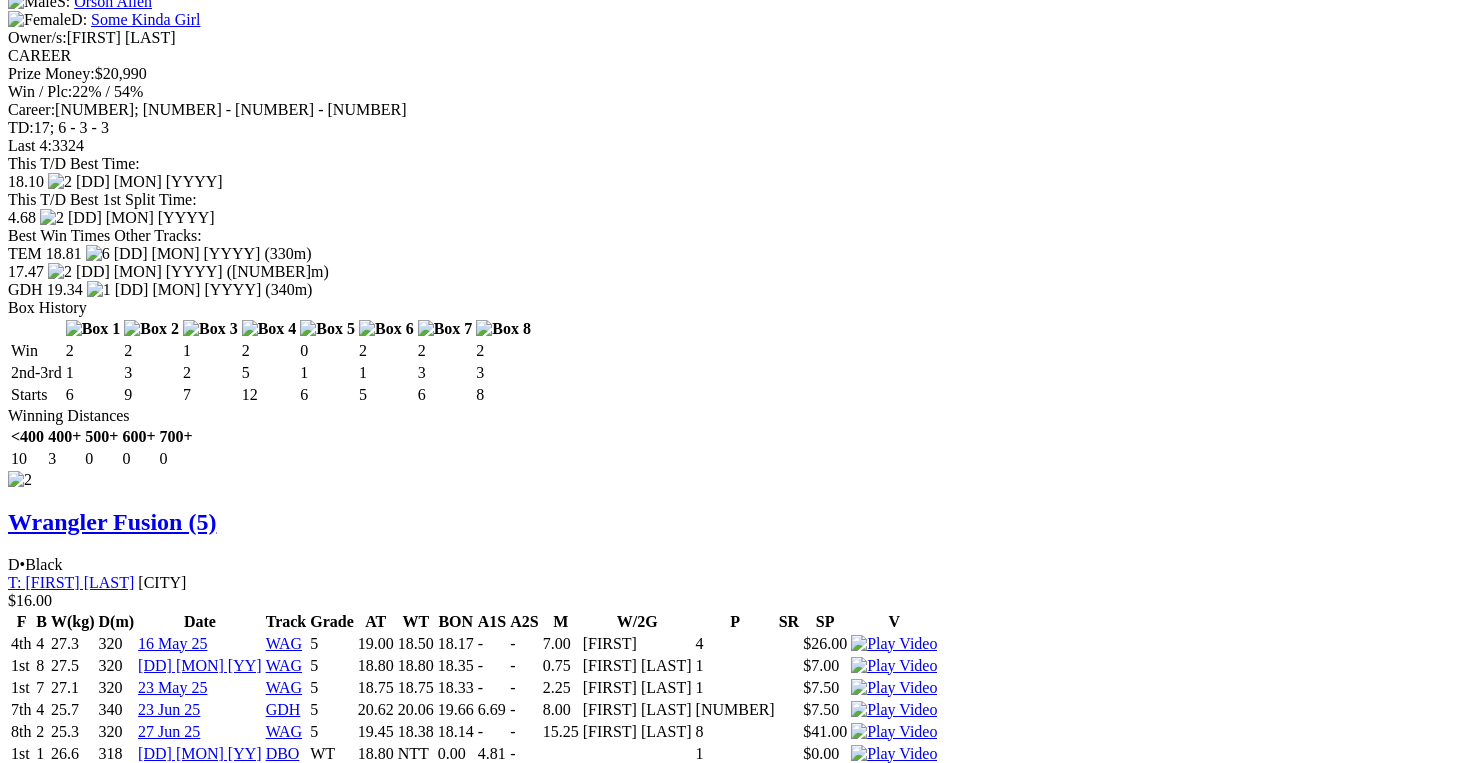 scroll, scrollTop: 3066, scrollLeft: 0, axis: vertical 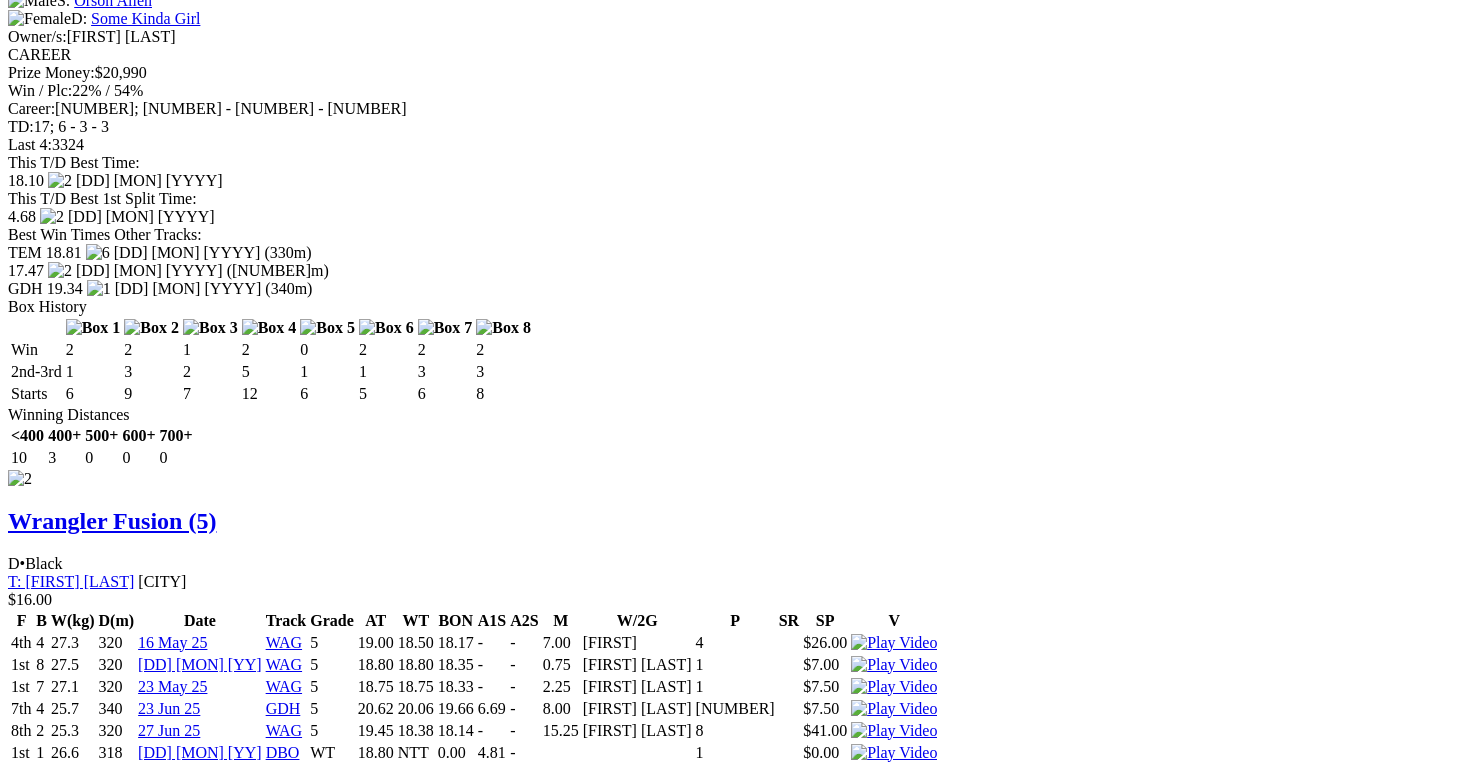 click at bounding box center [826, 7558] 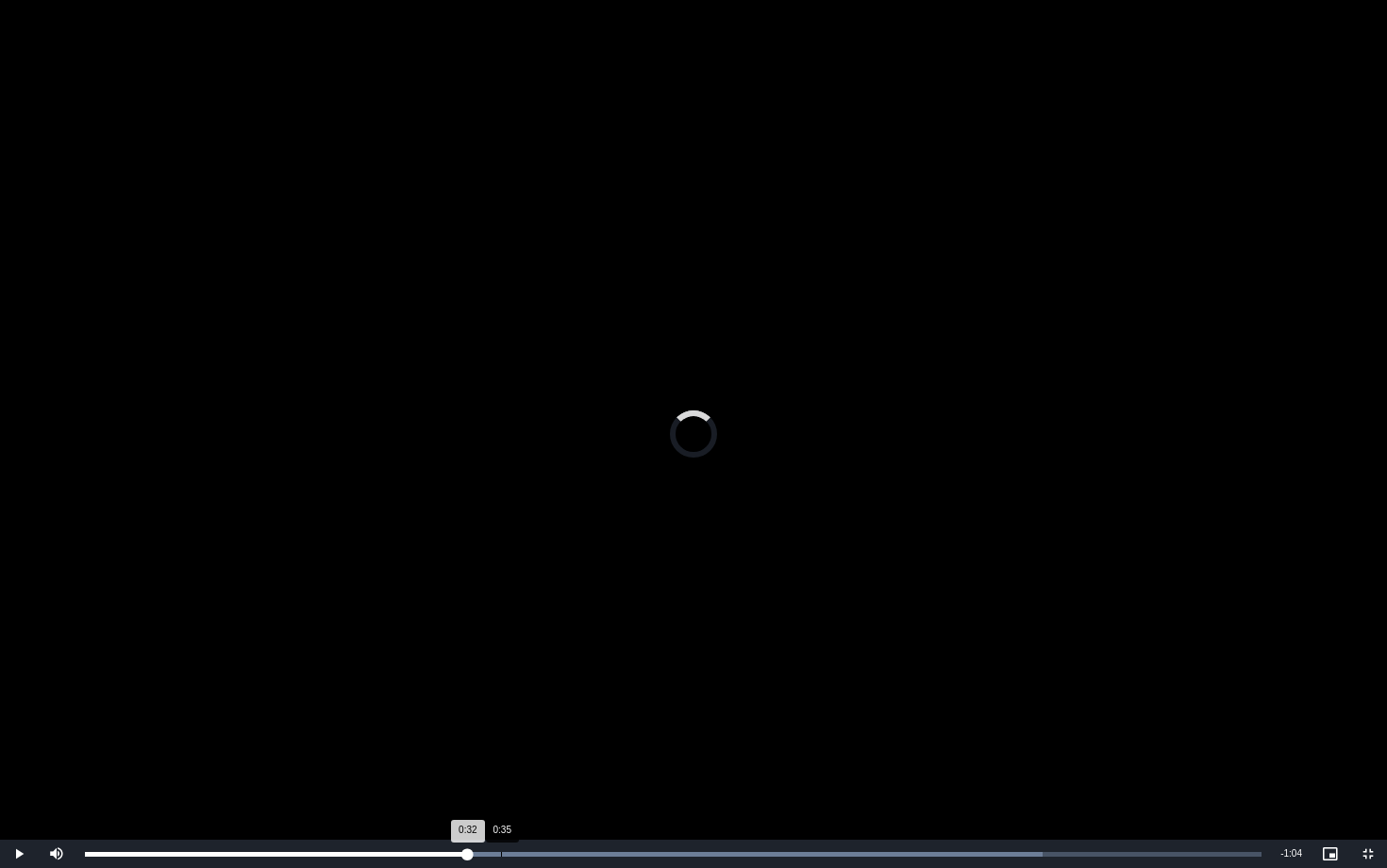 click on "Loaded :  81.42% 0:35 0:32" at bounding box center (673, 854) 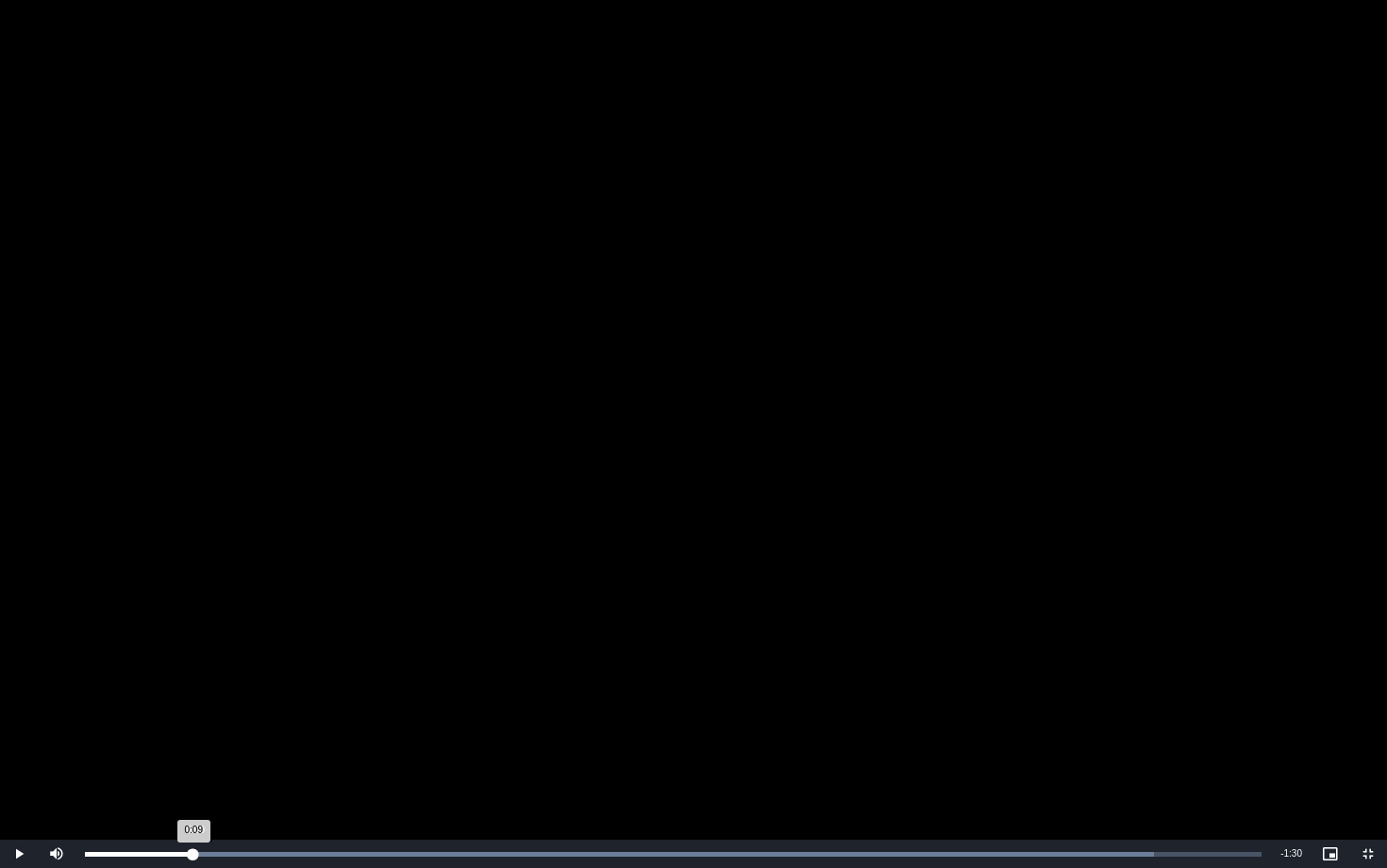 click on "0:09" at bounding box center (139, 854) 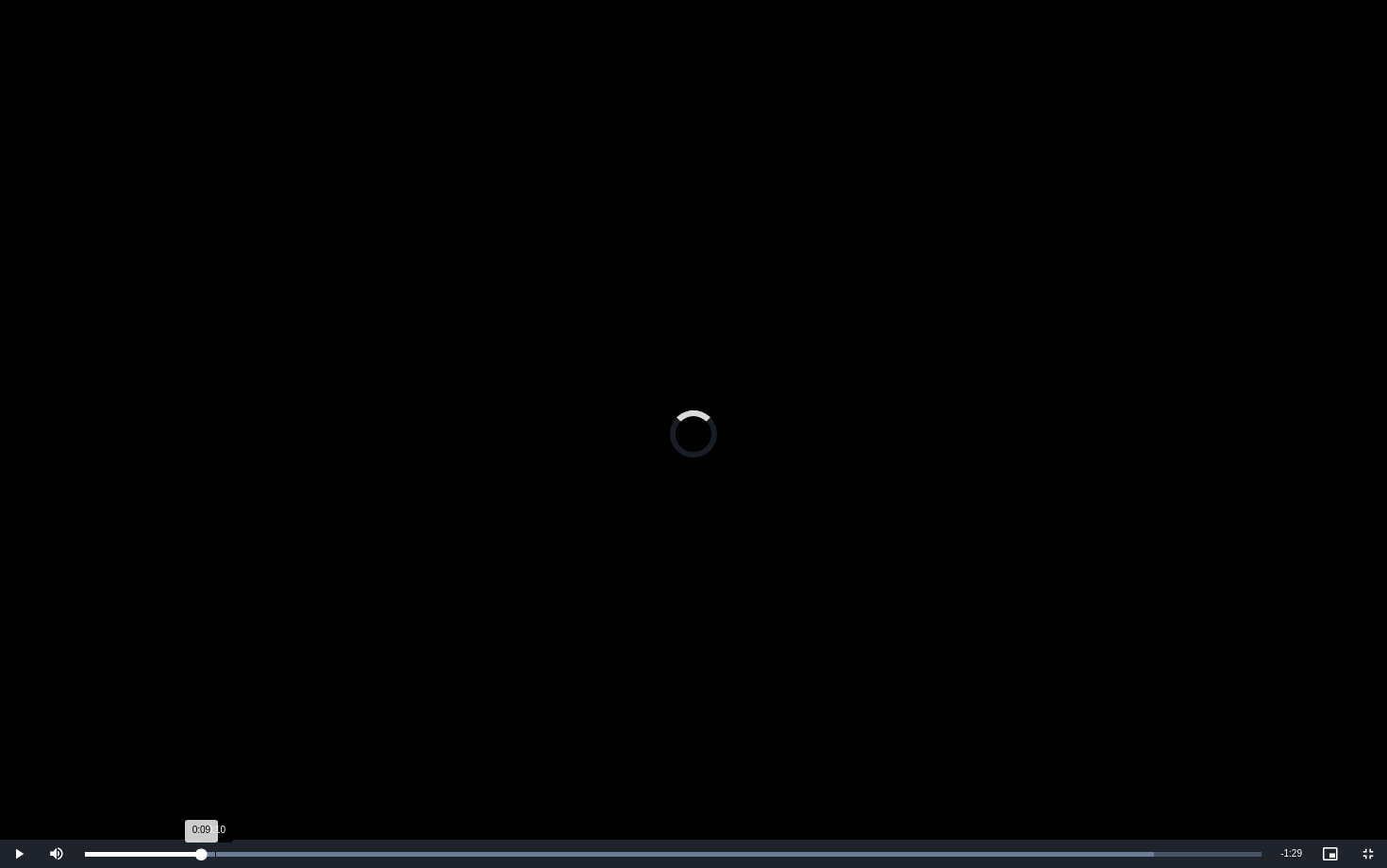 click on "0:10" at bounding box center [215, 854] 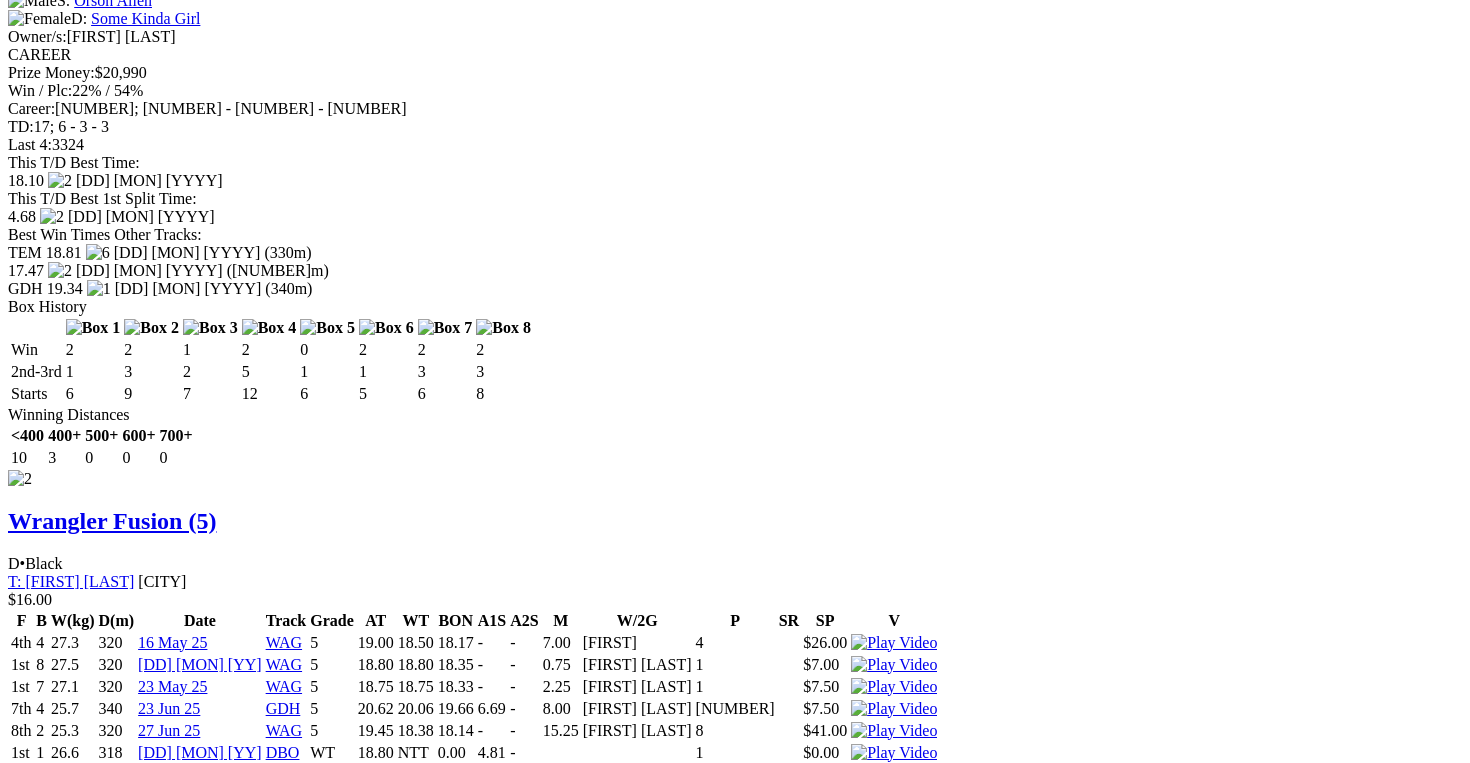 click at bounding box center [16, 34215] 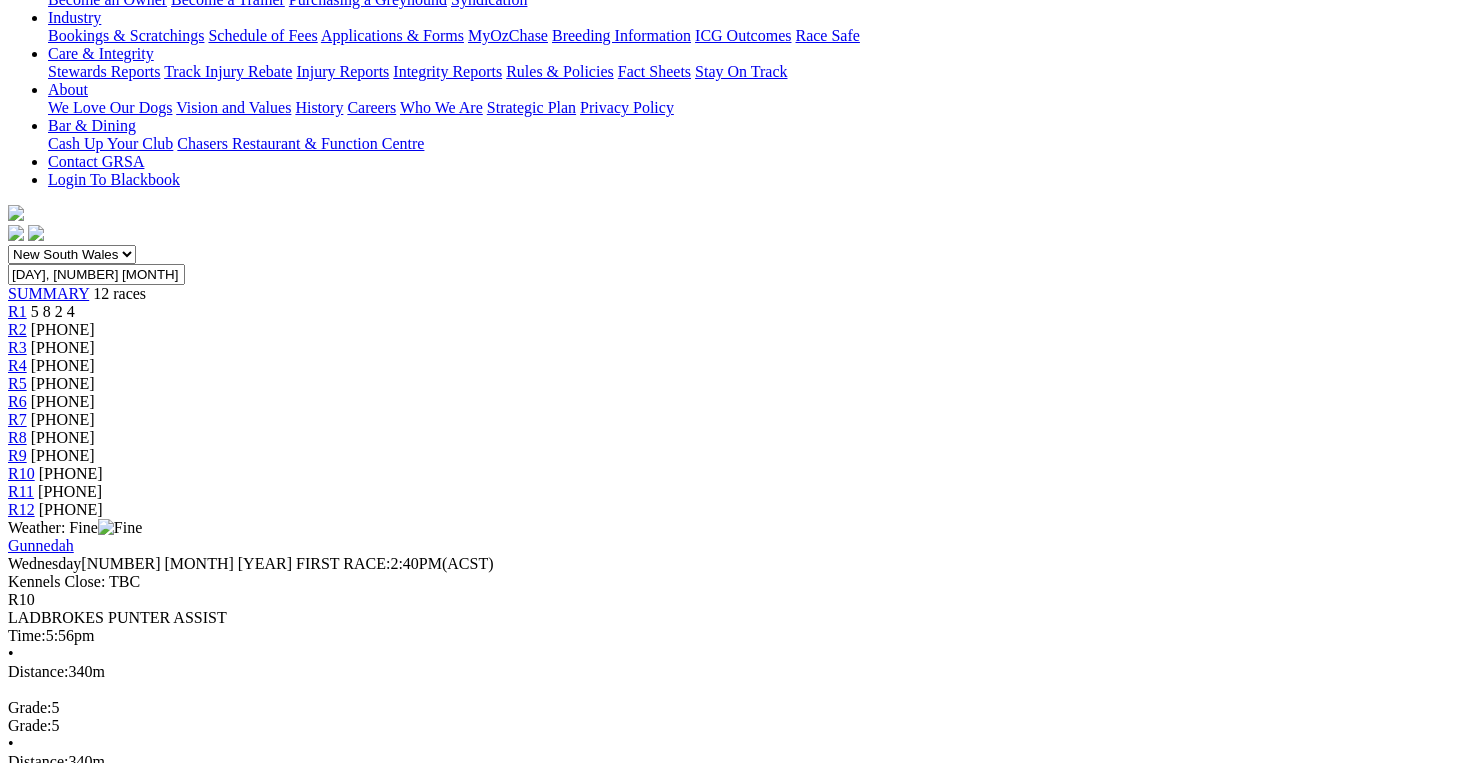 scroll, scrollTop: 415, scrollLeft: 0, axis: vertical 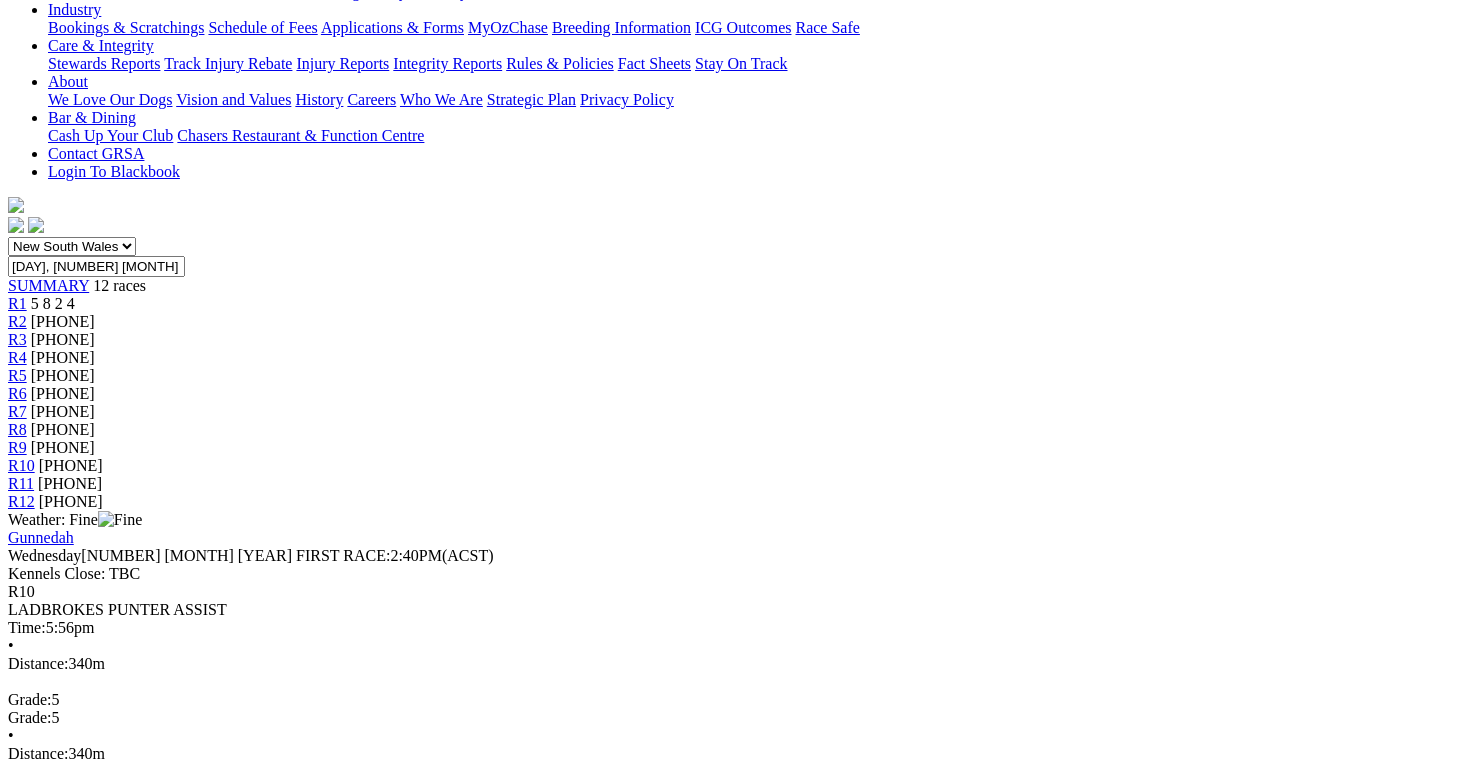 click on "Minty Dancer" at bounding box center (129, 2488) 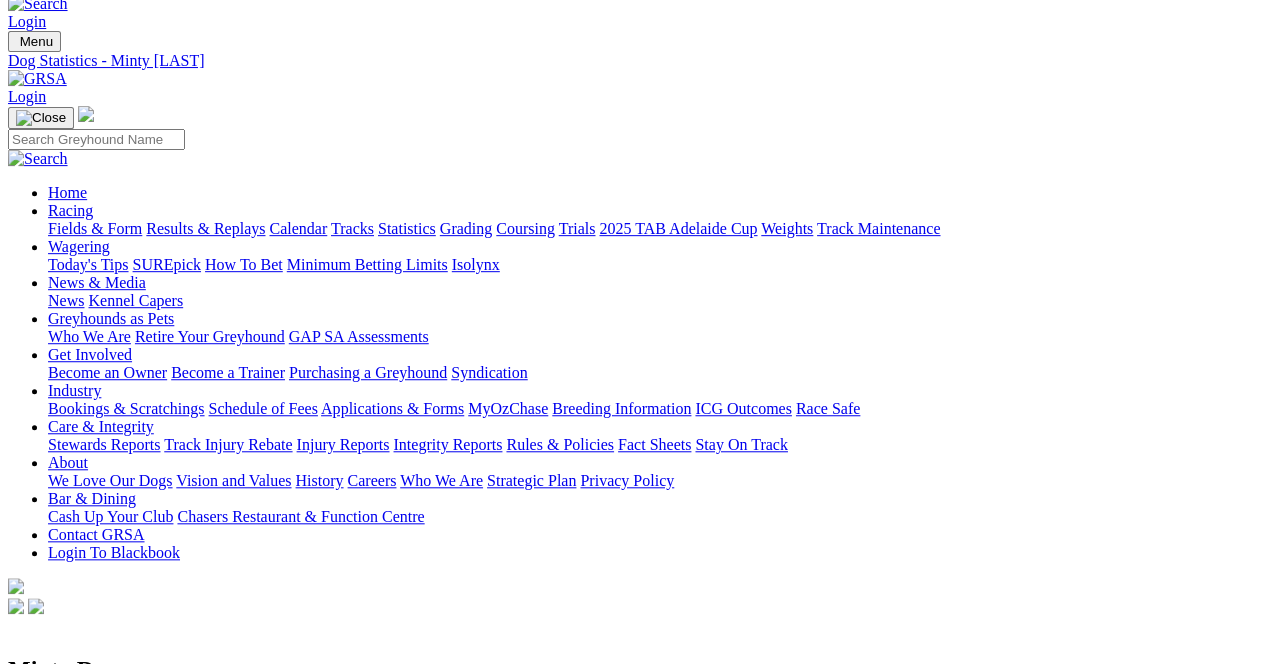 scroll, scrollTop: 24, scrollLeft: 0, axis: vertical 